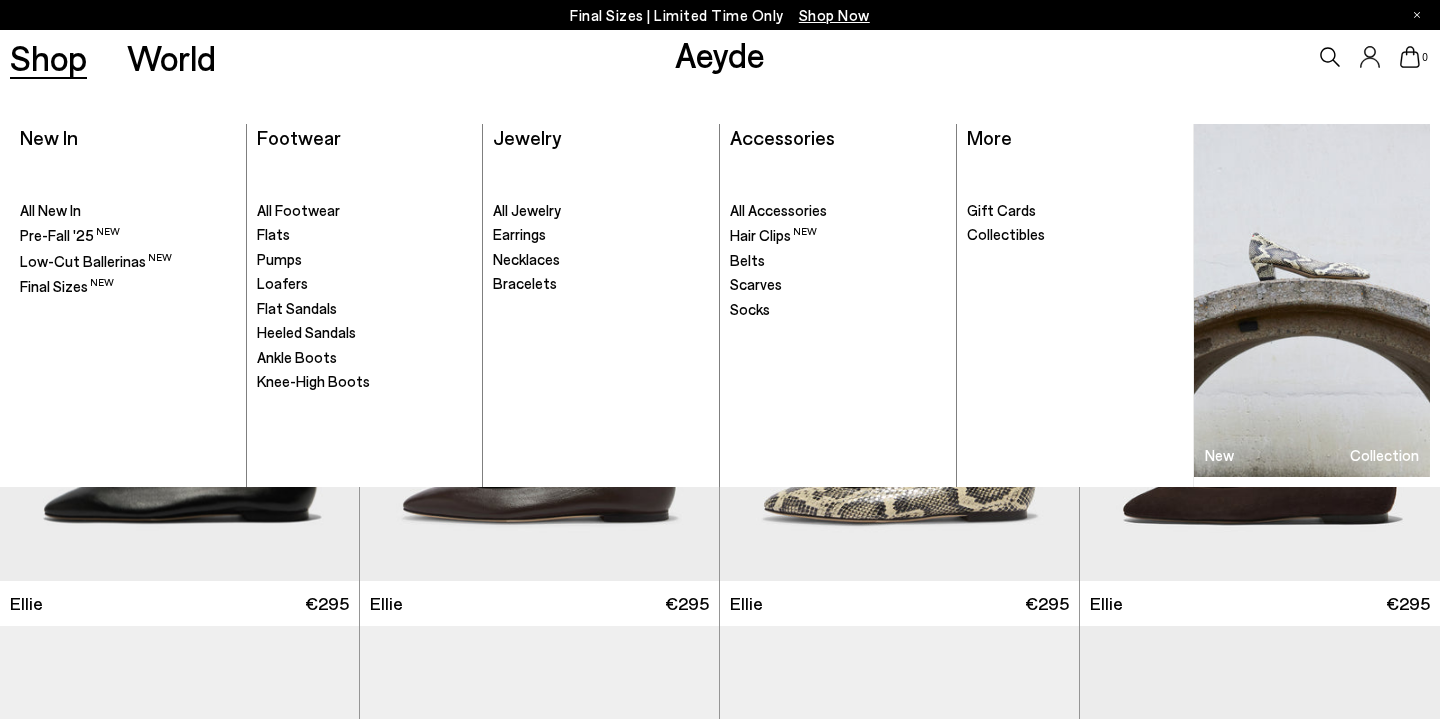 scroll, scrollTop: 0, scrollLeft: 0, axis: both 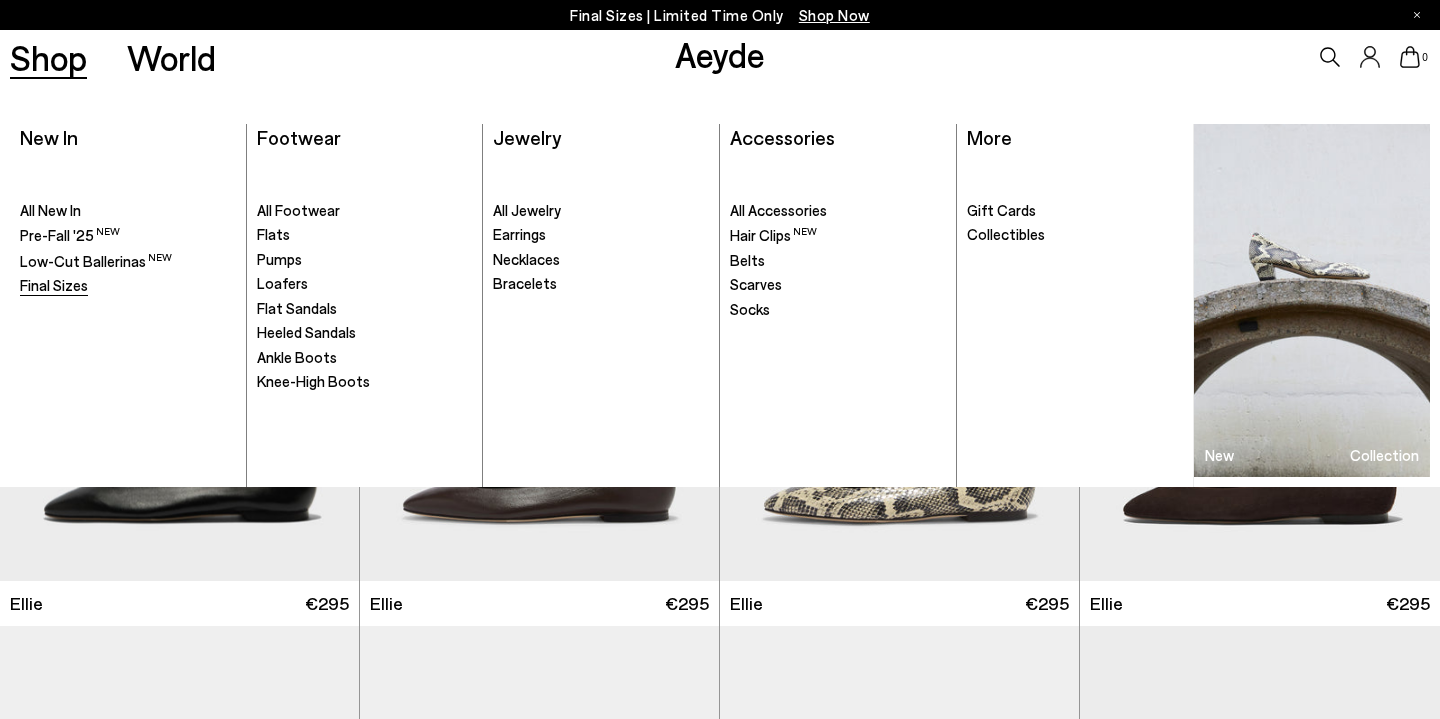click on "Final Sizes" at bounding box center (54, 285) 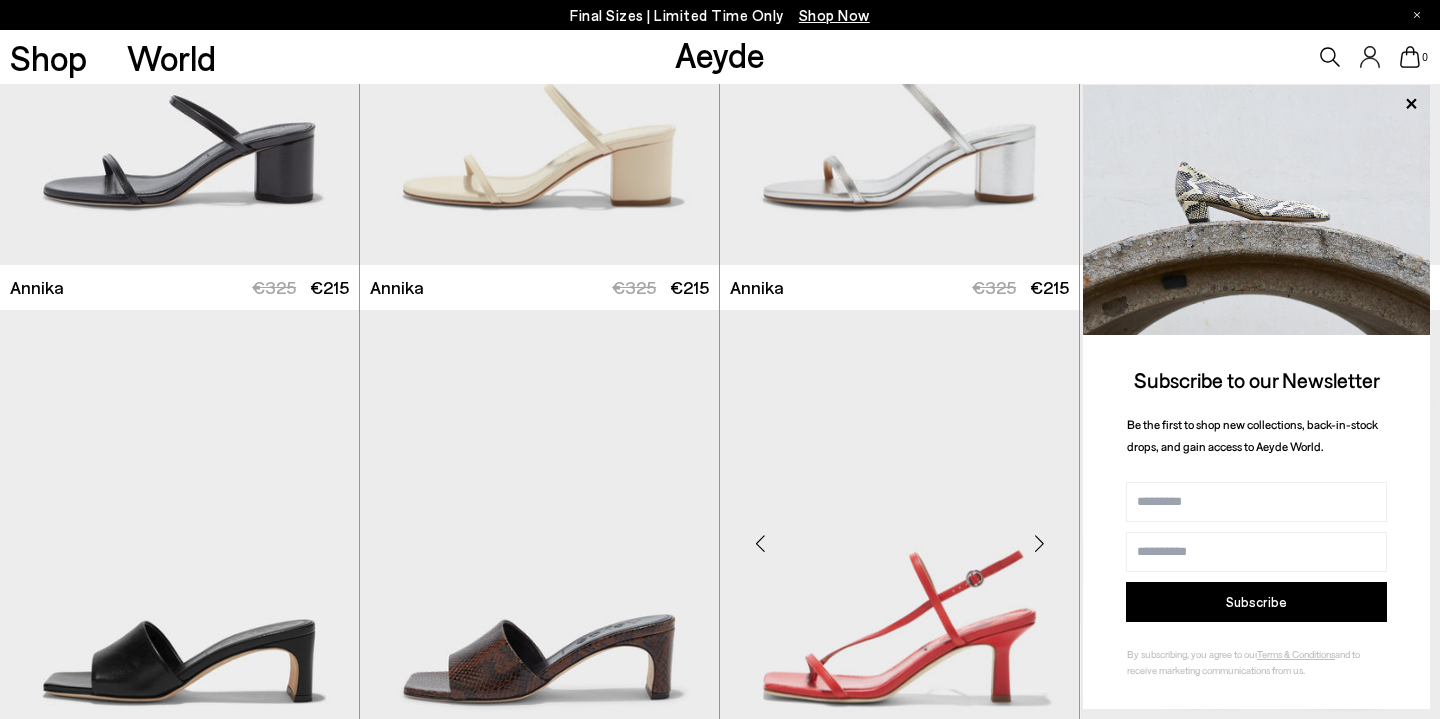 scroll, scrollTop: 910, scrollLeft: 0, axis: vertical 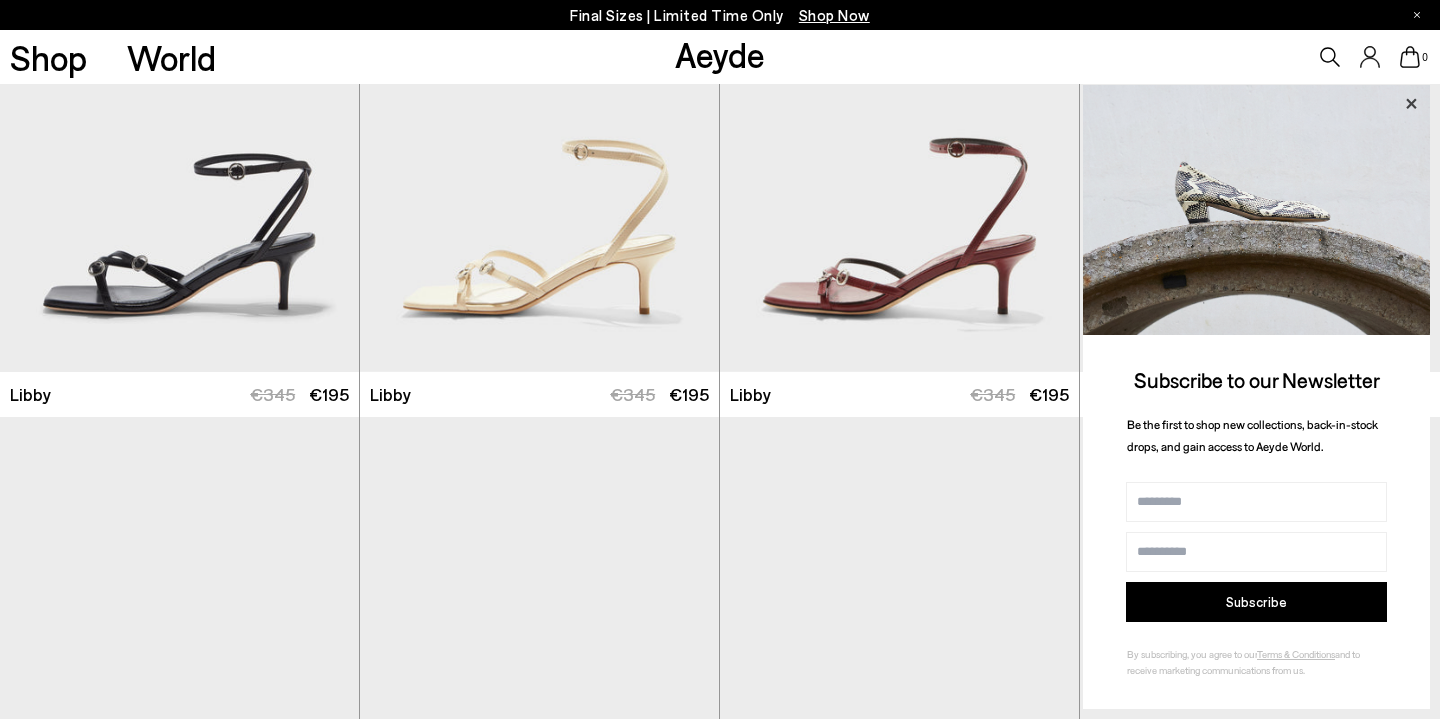 click 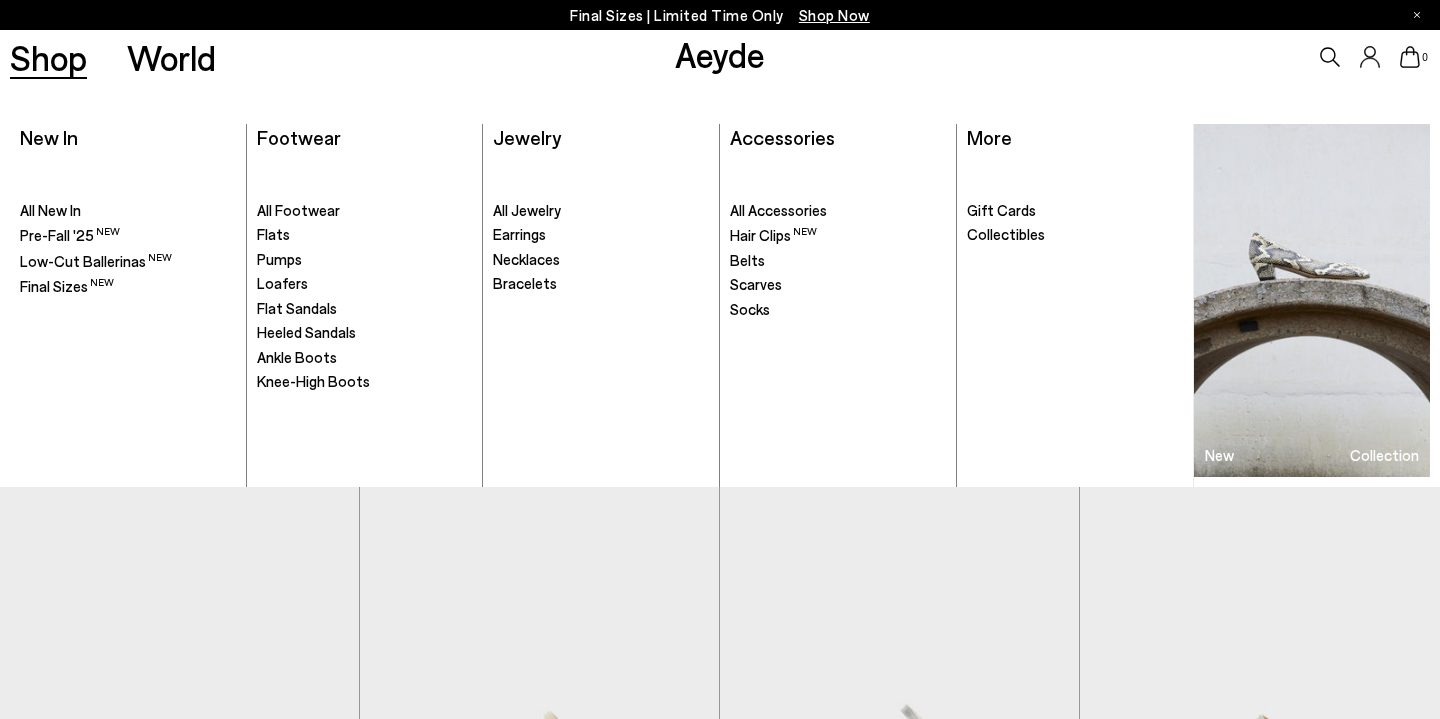 scroll, scrollTop: 126, scrollLeft: 0, axis: vertical 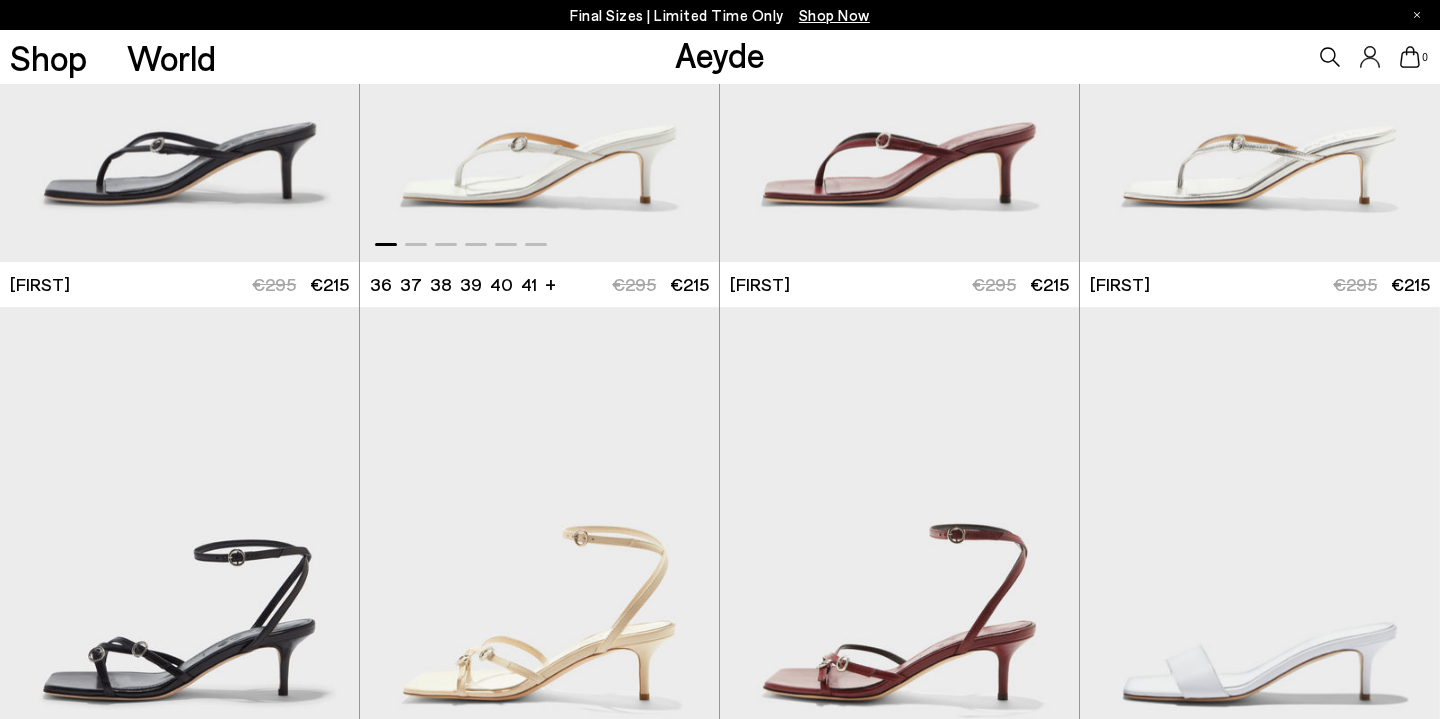 click at bounding box center (539, 35) 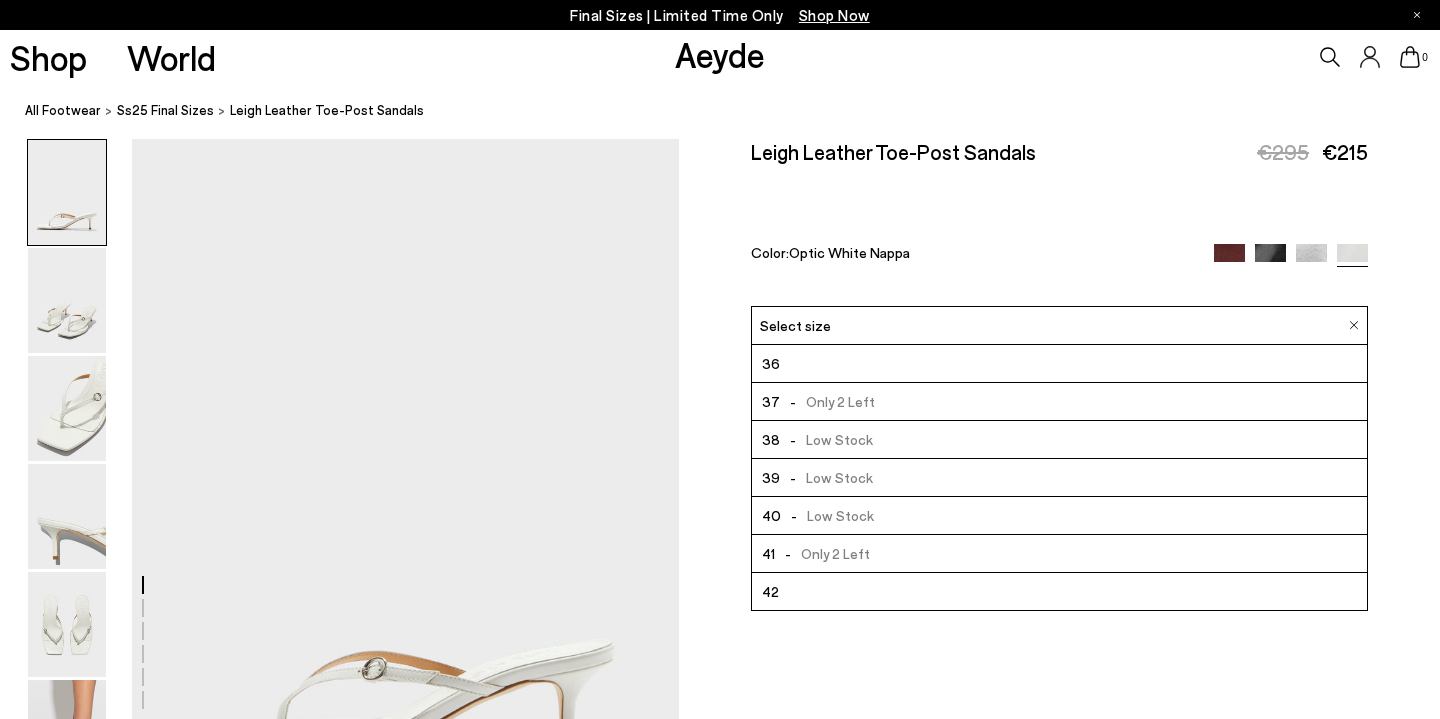 scroll, scrollTop: 0, scrollLeft: 0, axis: both 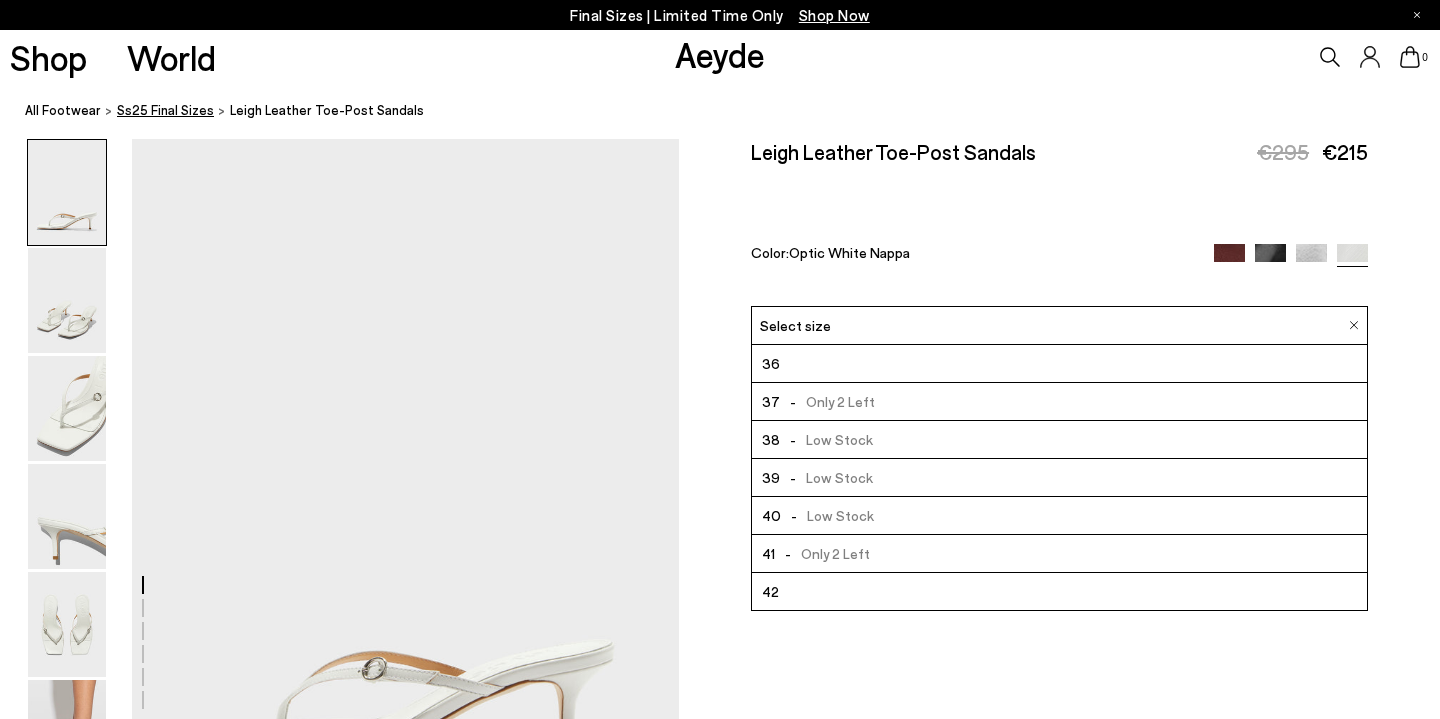 click on "Ss25 Final Sizes" at bounding box center (165, 110) 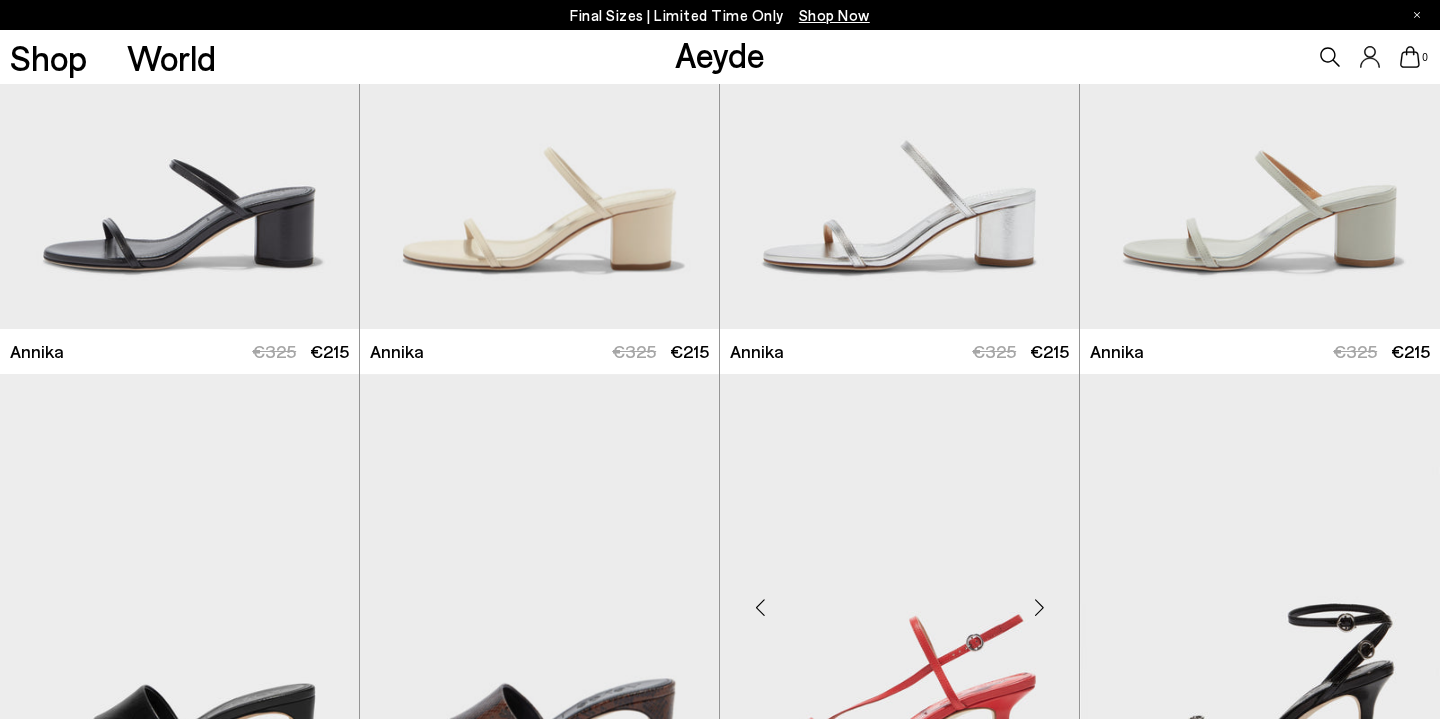 scroll, scrollTop: 693, scrollLeft: 0, axis: vertical 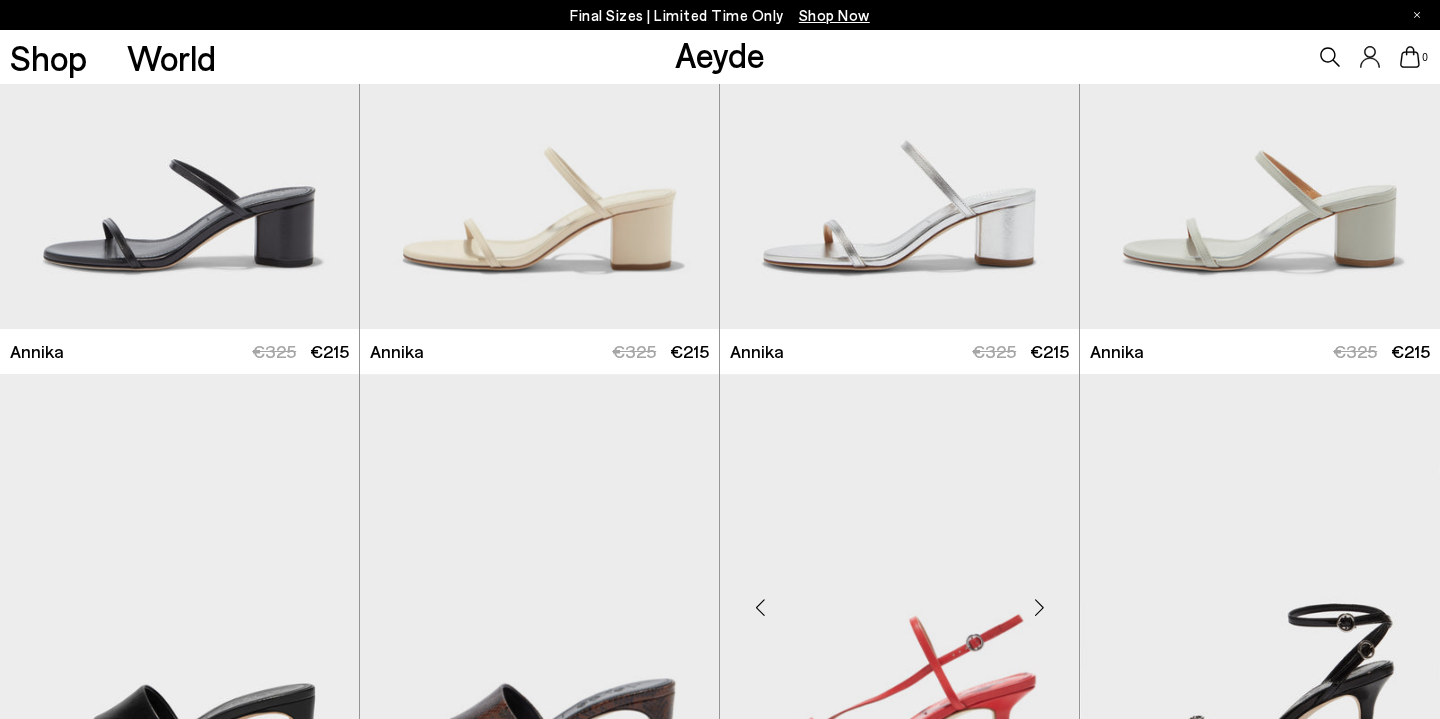 click at bounding box center [899, 599] 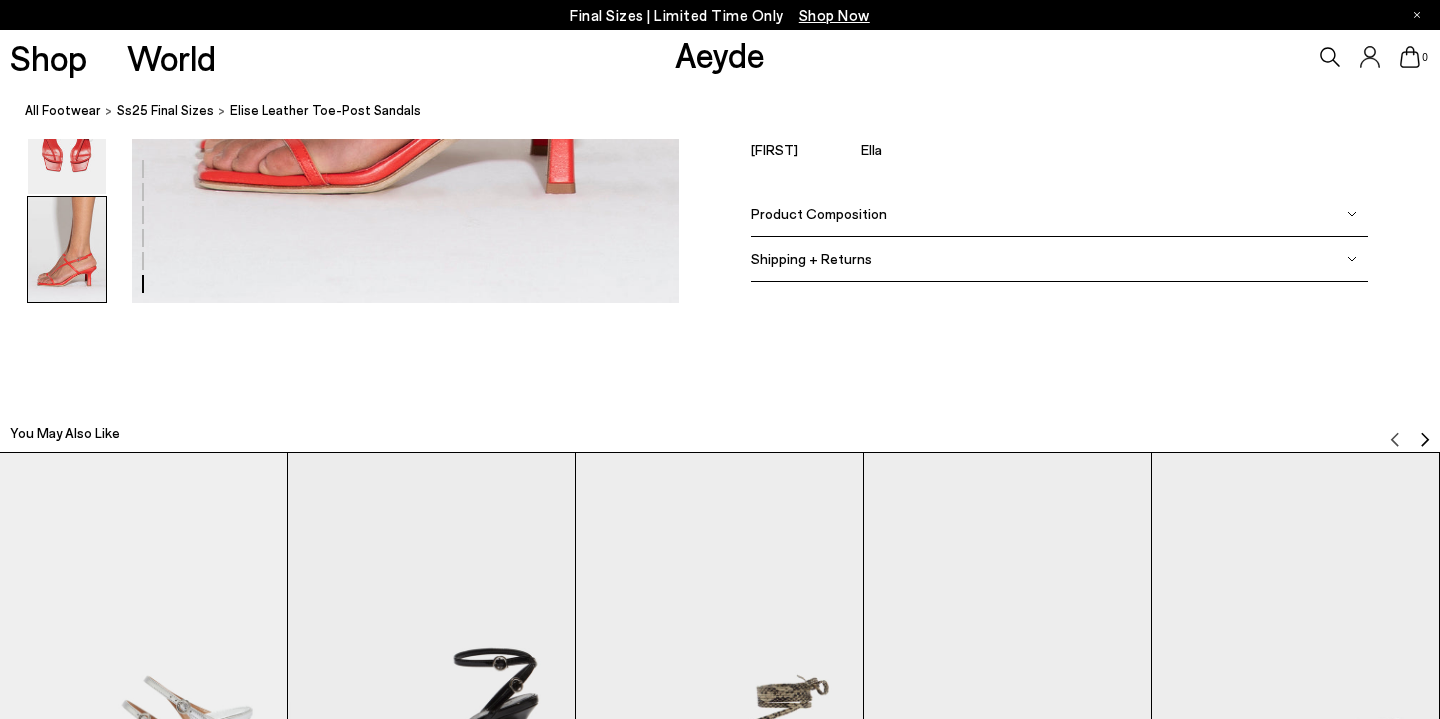 scroll, scrollTop: 3883, scrollLeft: 0, axis: vertical 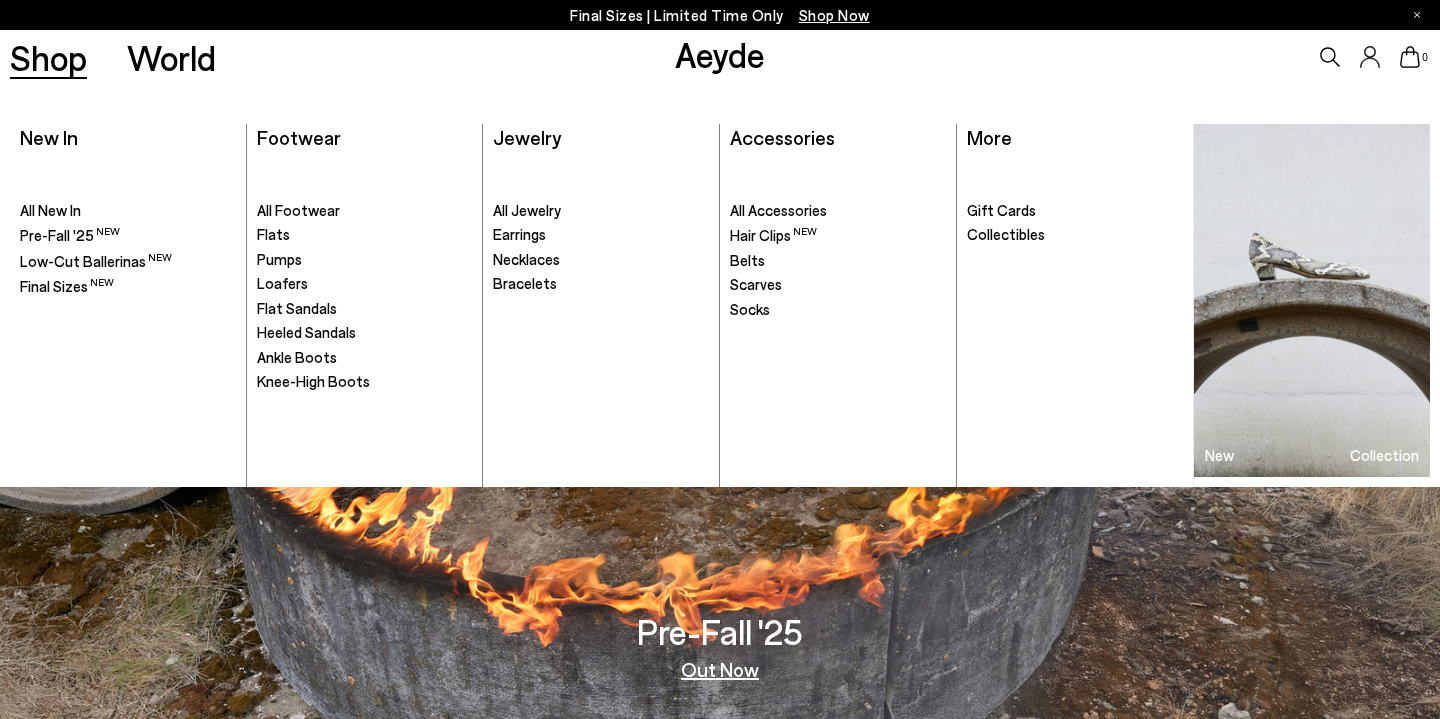 click on "Shop" at bounding box center [48, 57] 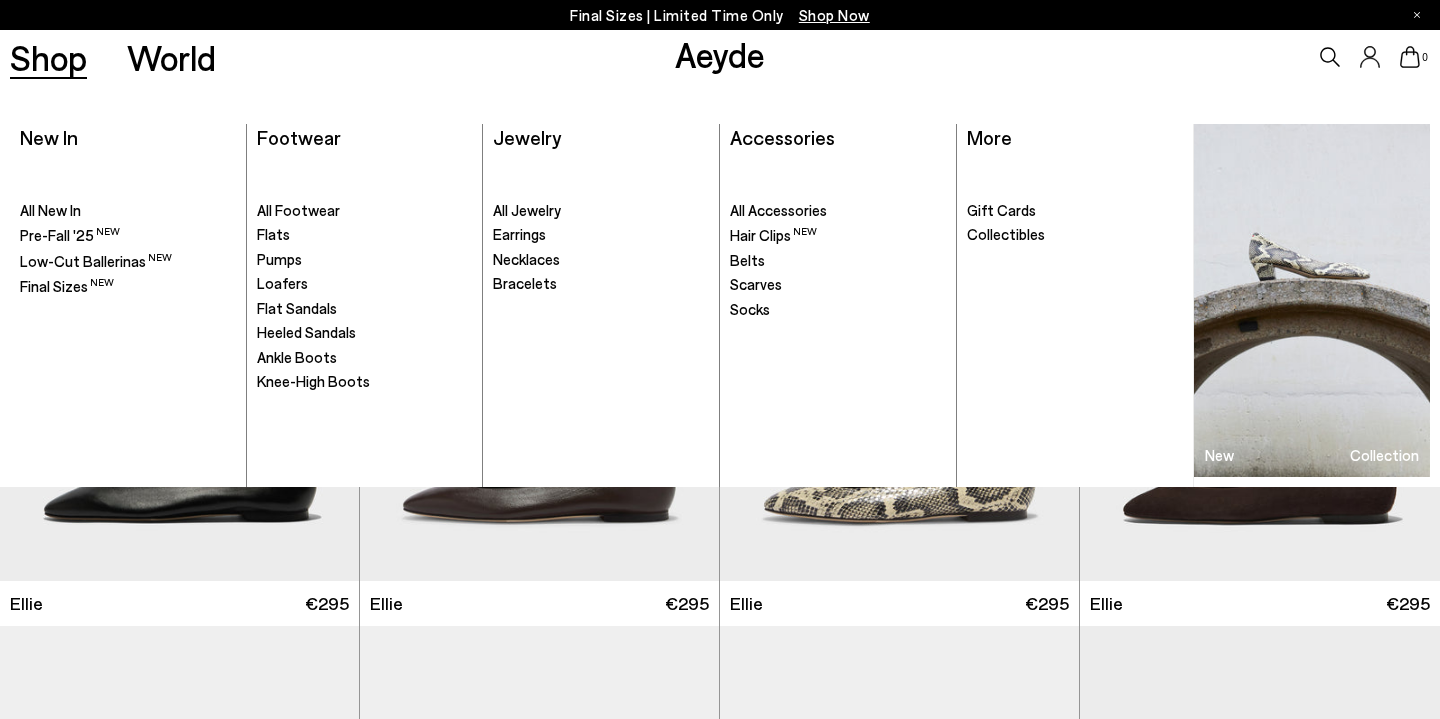 scroll, scrollTop: 0, scrollLeft: 0, axis: both 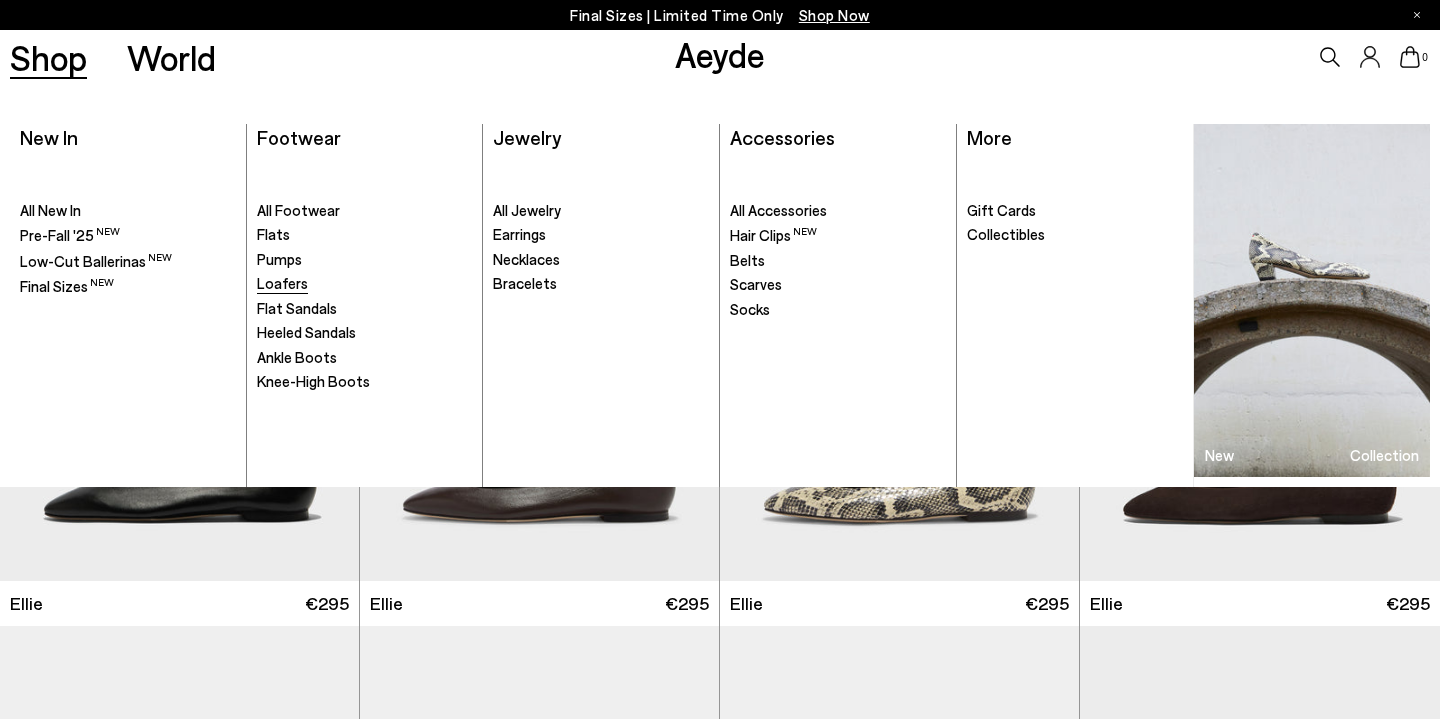 click on "Loafers" at bounding box center (282, 283) 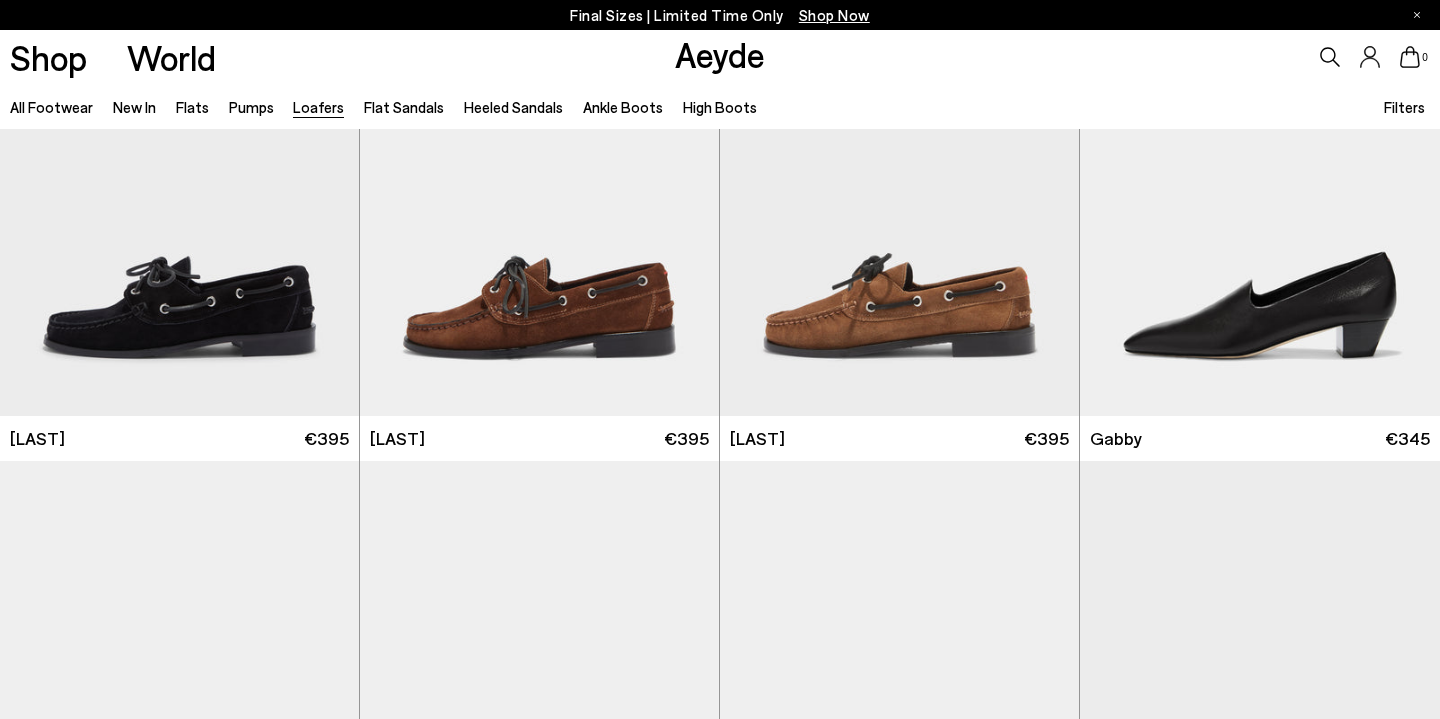 scroll, scrollTop: 534, scrollLeft: 0, axis: vertical 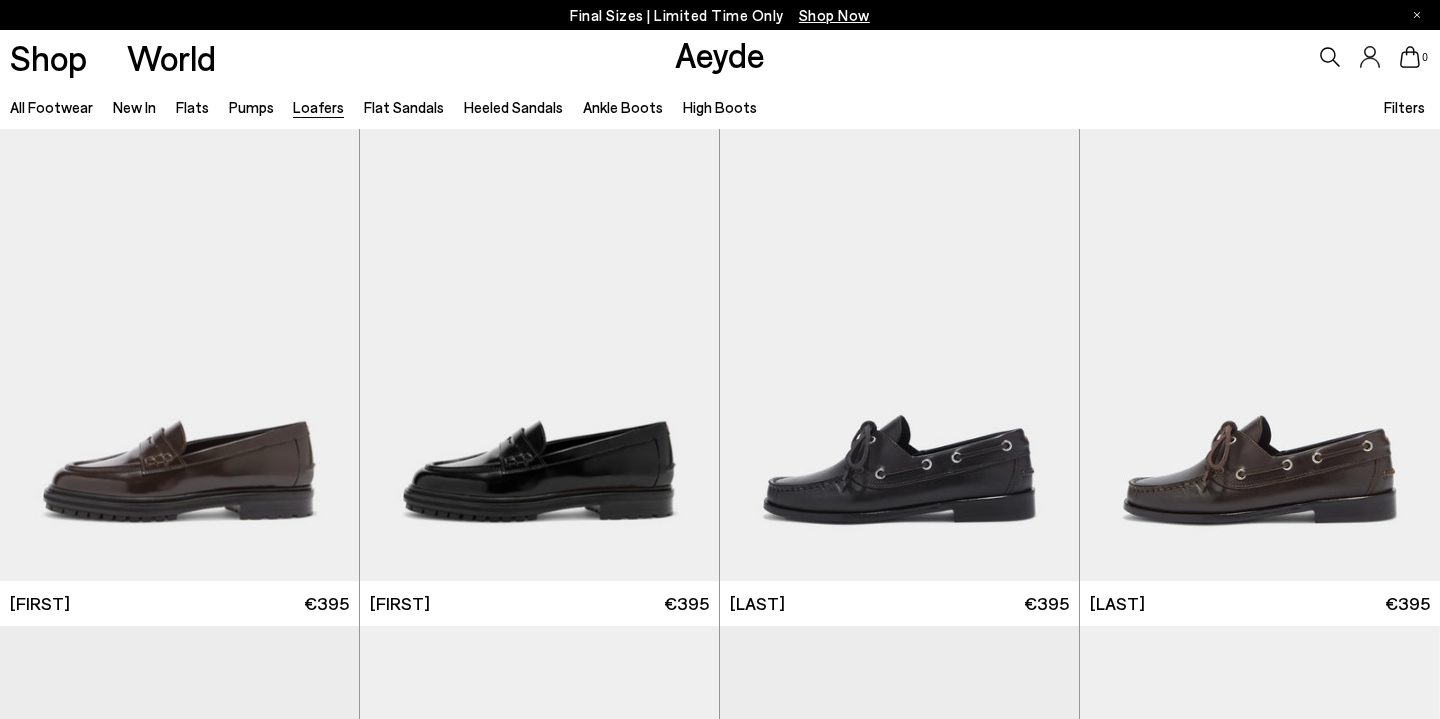 click on "Loafers" at bounding box center [318, 107] 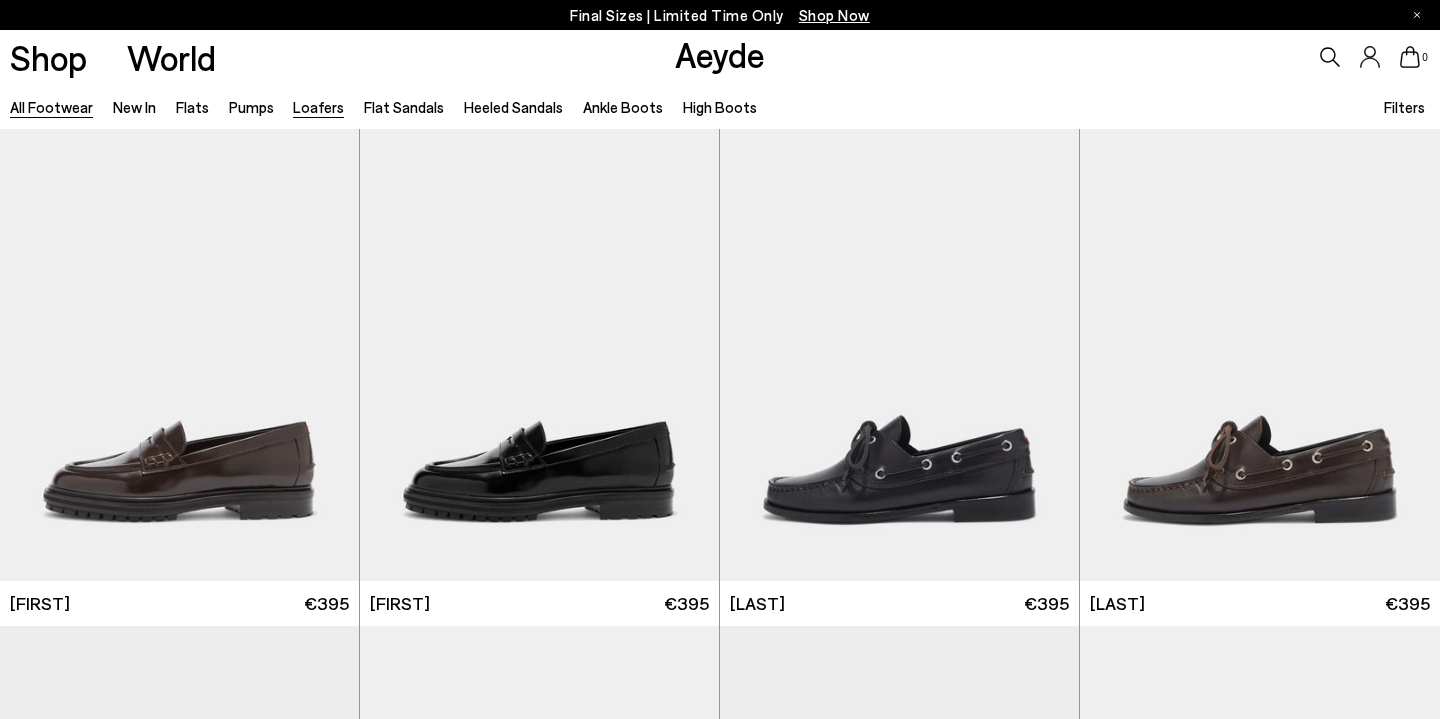 scroll, scrollTop: 0, scrollLeft: 0, axis: both 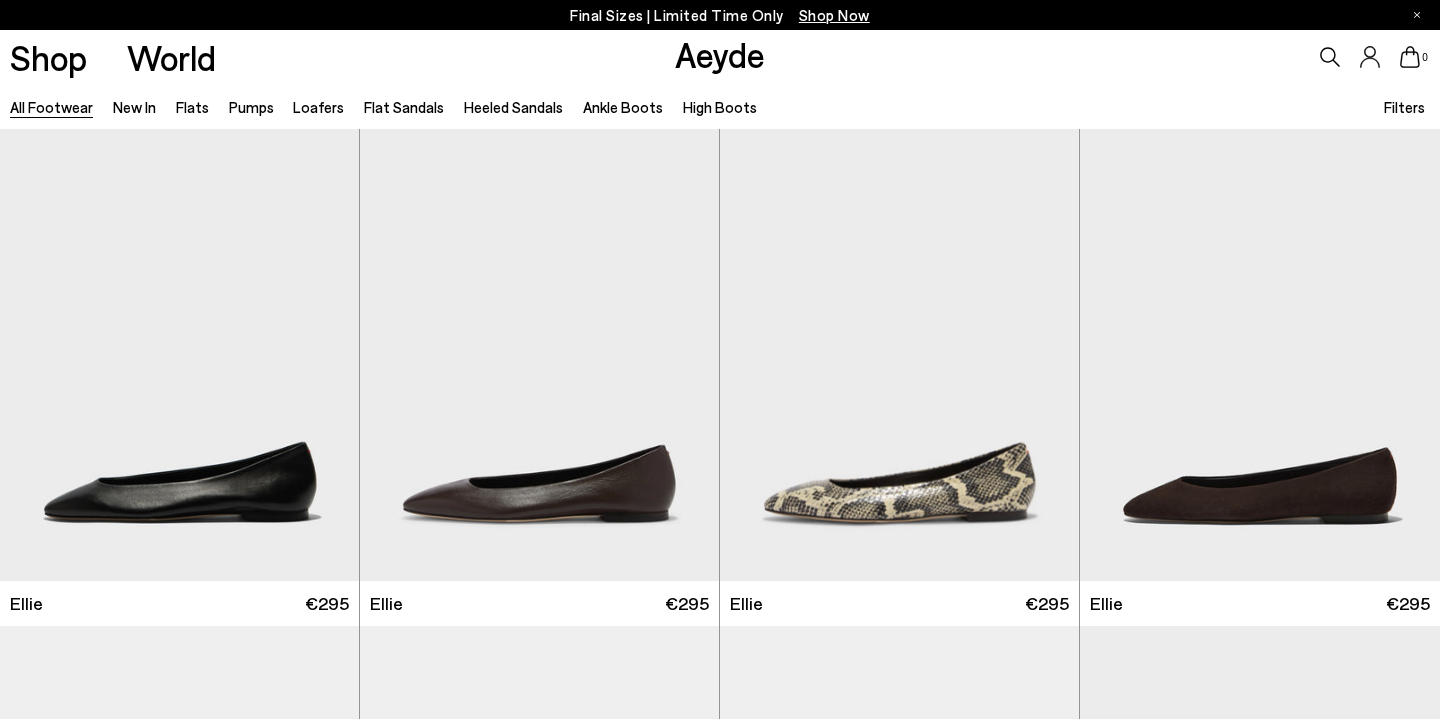 click on "All Footwear
New In
Flats
Pumps
Loafers
Flat Sandals
Heeled Sandals
Ankle Boots
High Boots
Filters
Filters
Apply filters
Apply Filters
Availability
In stock
Size Color" at bounding box center [720, 106] 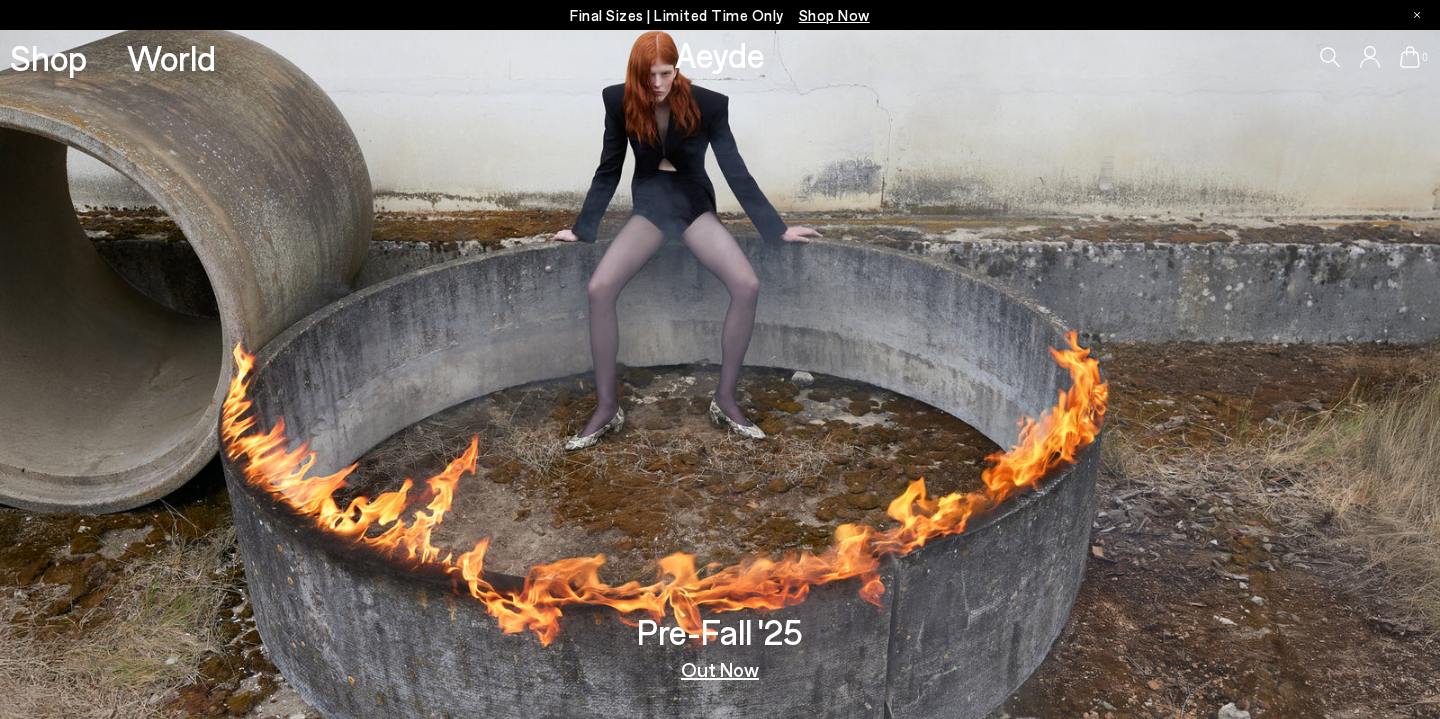 scroll, scrollTop: 0, scrollLeft: 0, axis: both 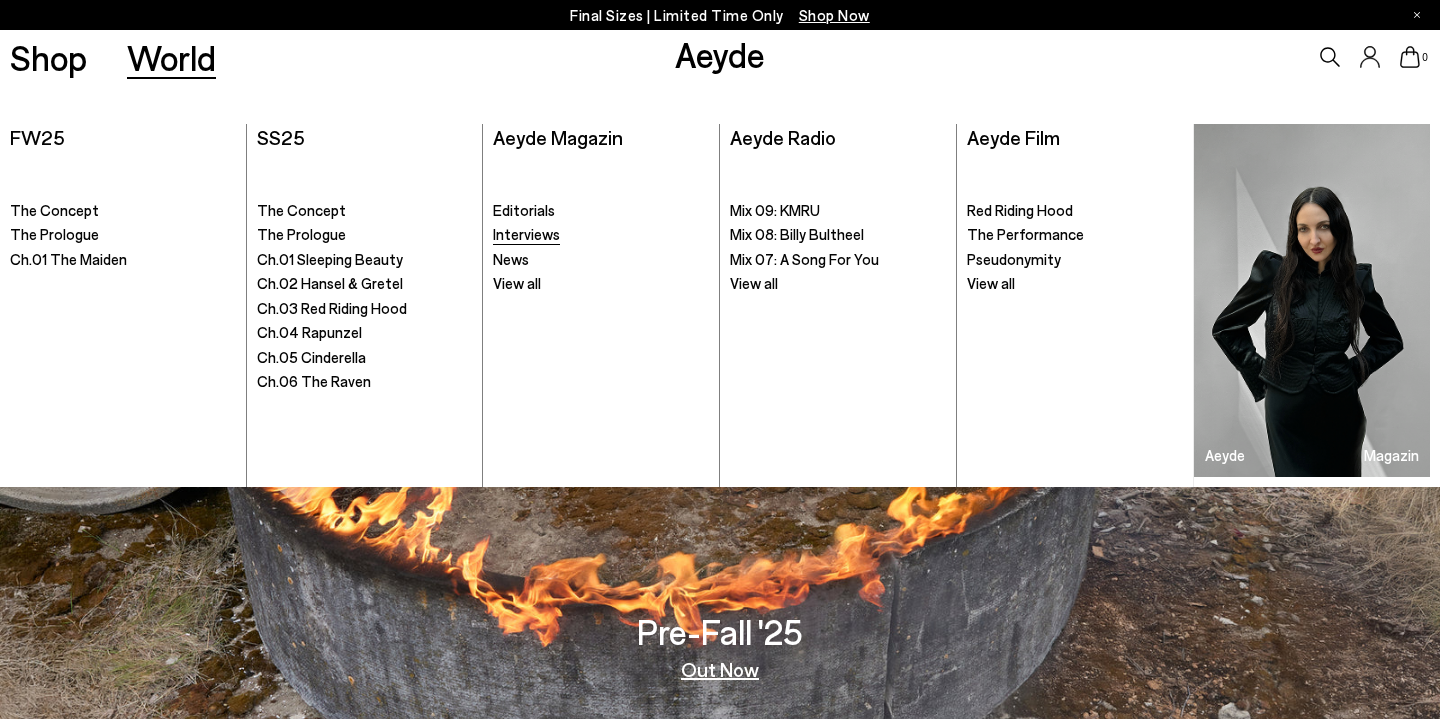 click on "Interviews" at bounding box center [526, 234] 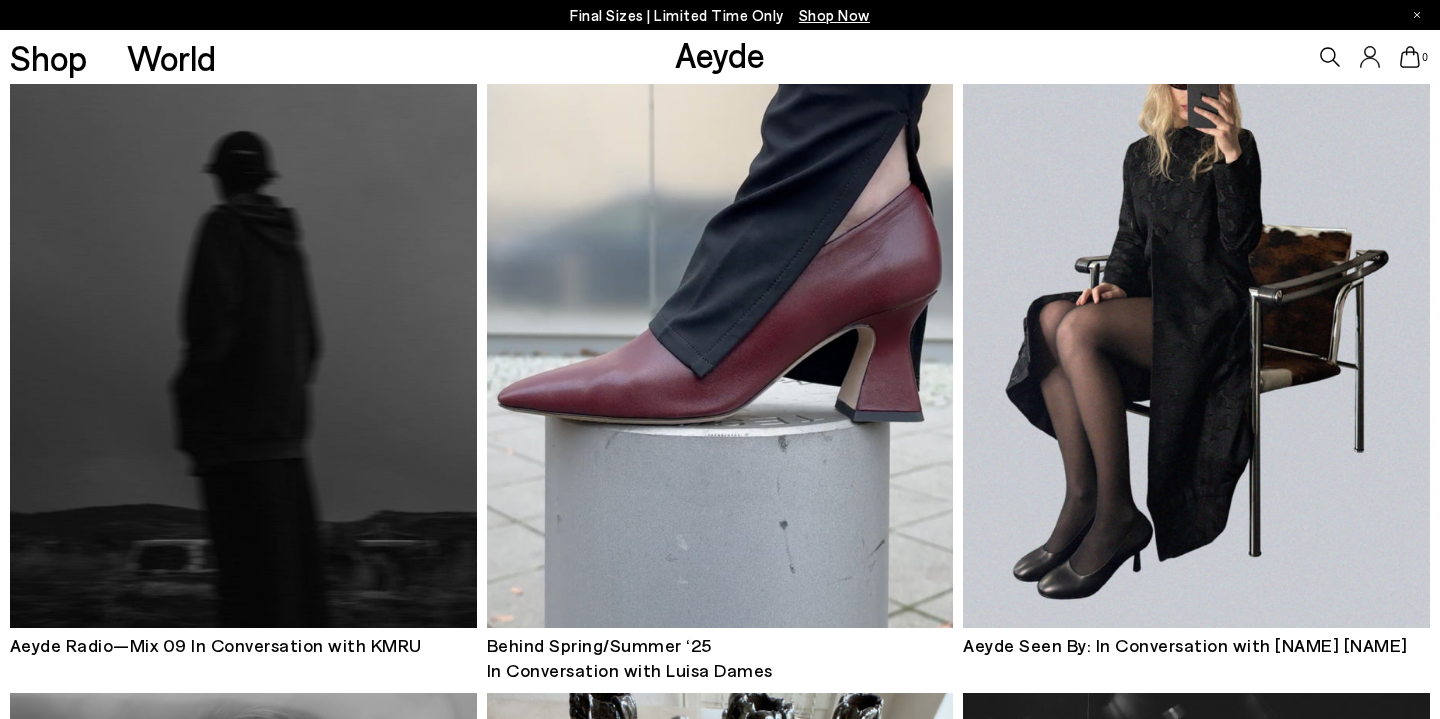 scroll, scrollTop: 317, scrollLeft: 0, axis: vertical 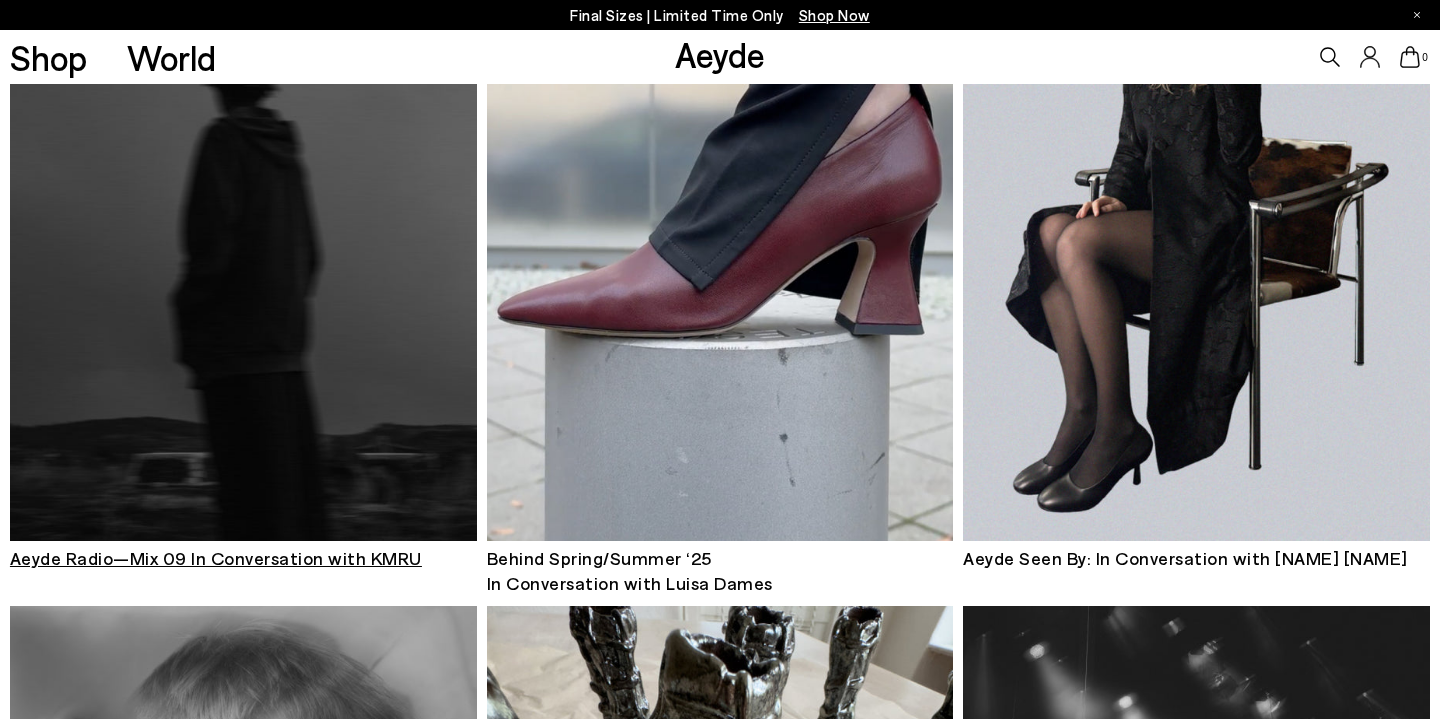 click at bounding box center (243, 228) 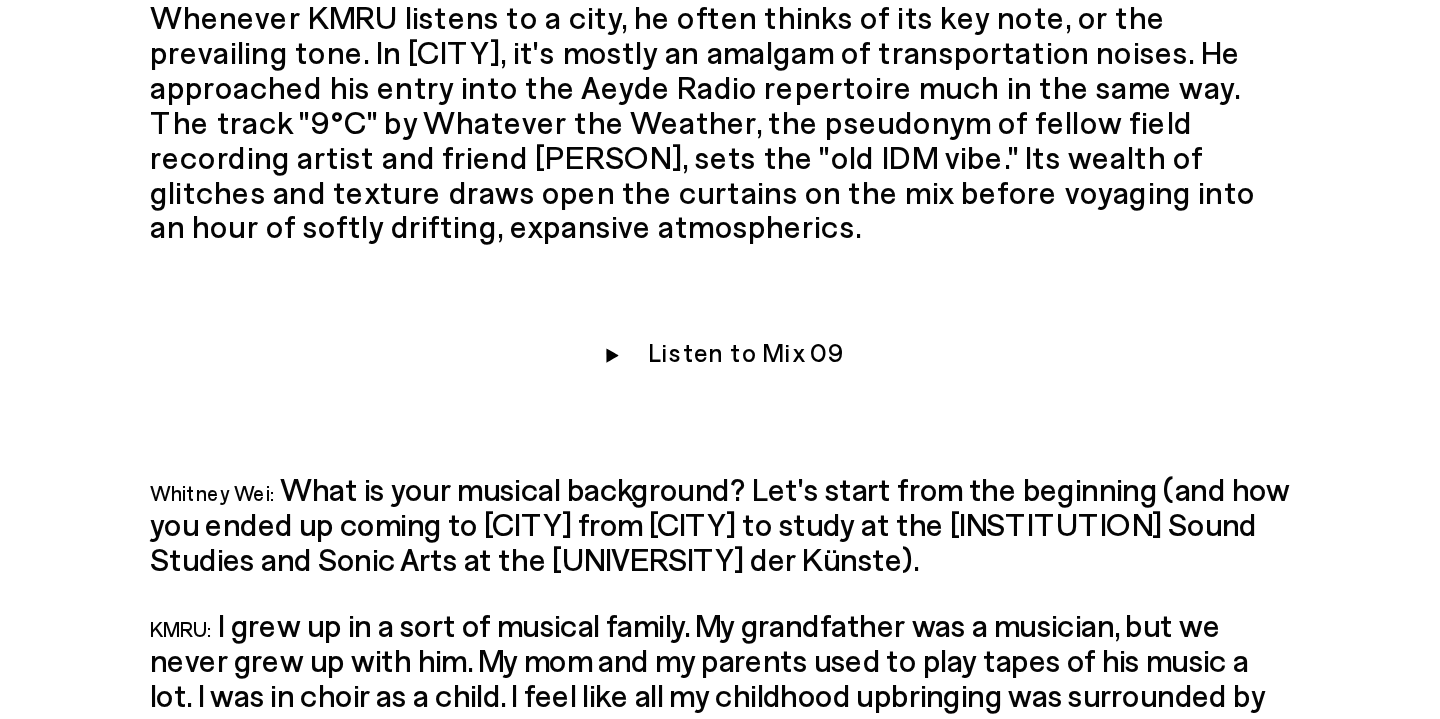 scroll, scrollTop: 1909, scrollLeft: 0, axis: vertical 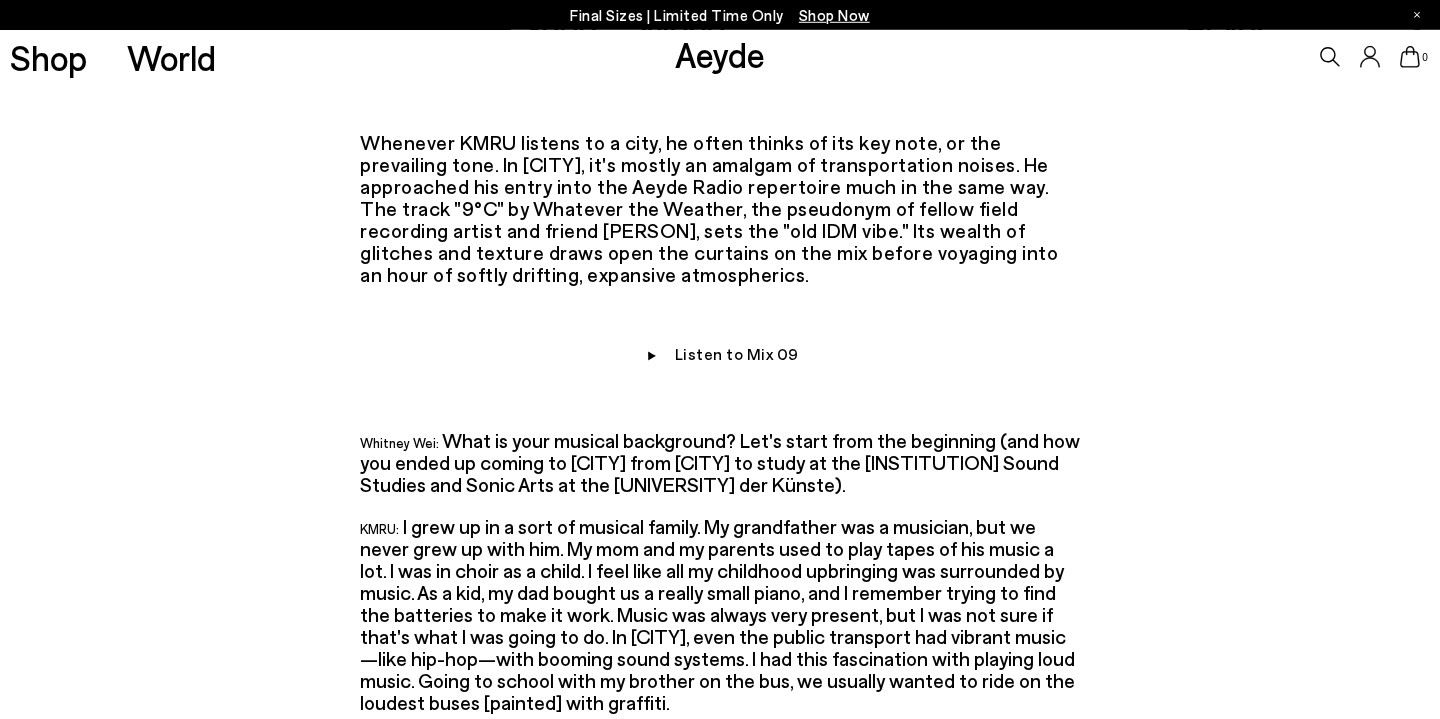 click on "Listen to Mix 09" at bounding box center (737, 353) 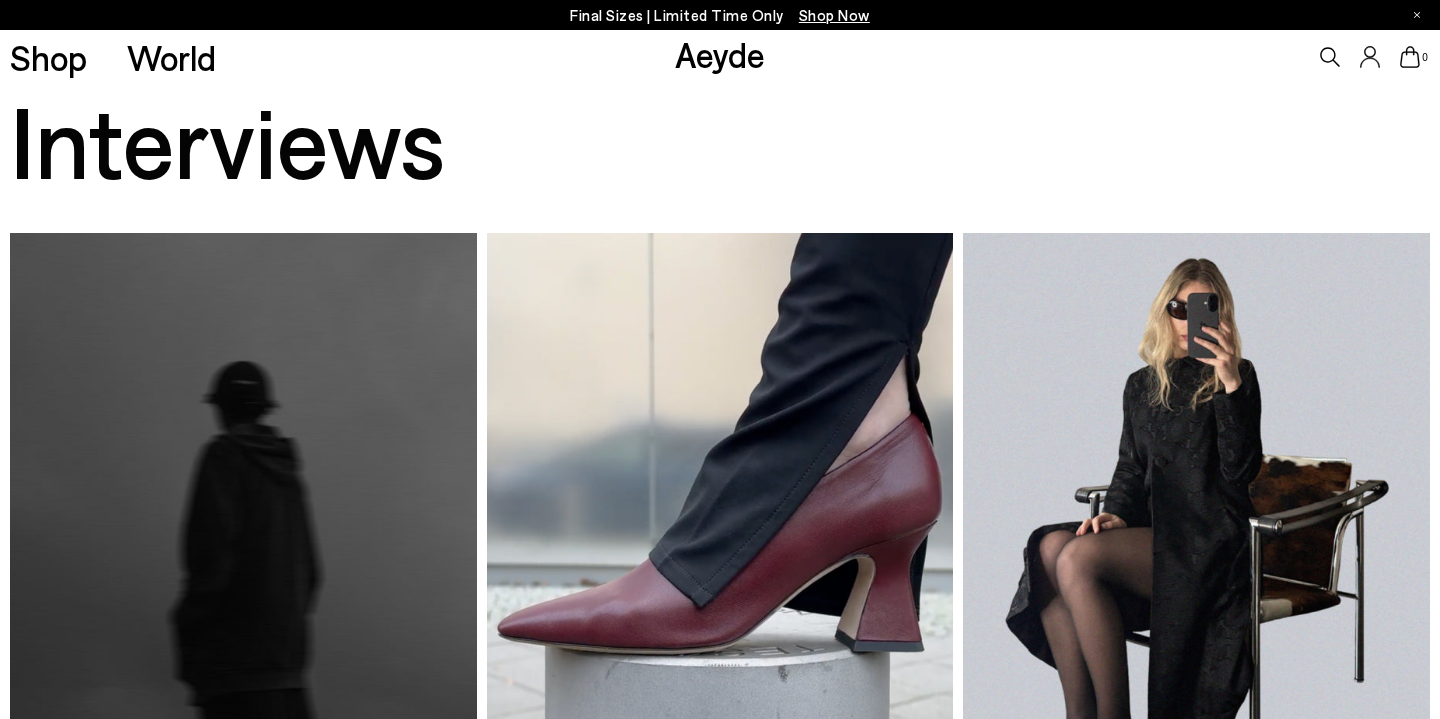 scroll, scrollTop: 317, scrollLeft: 0, axis: vertical 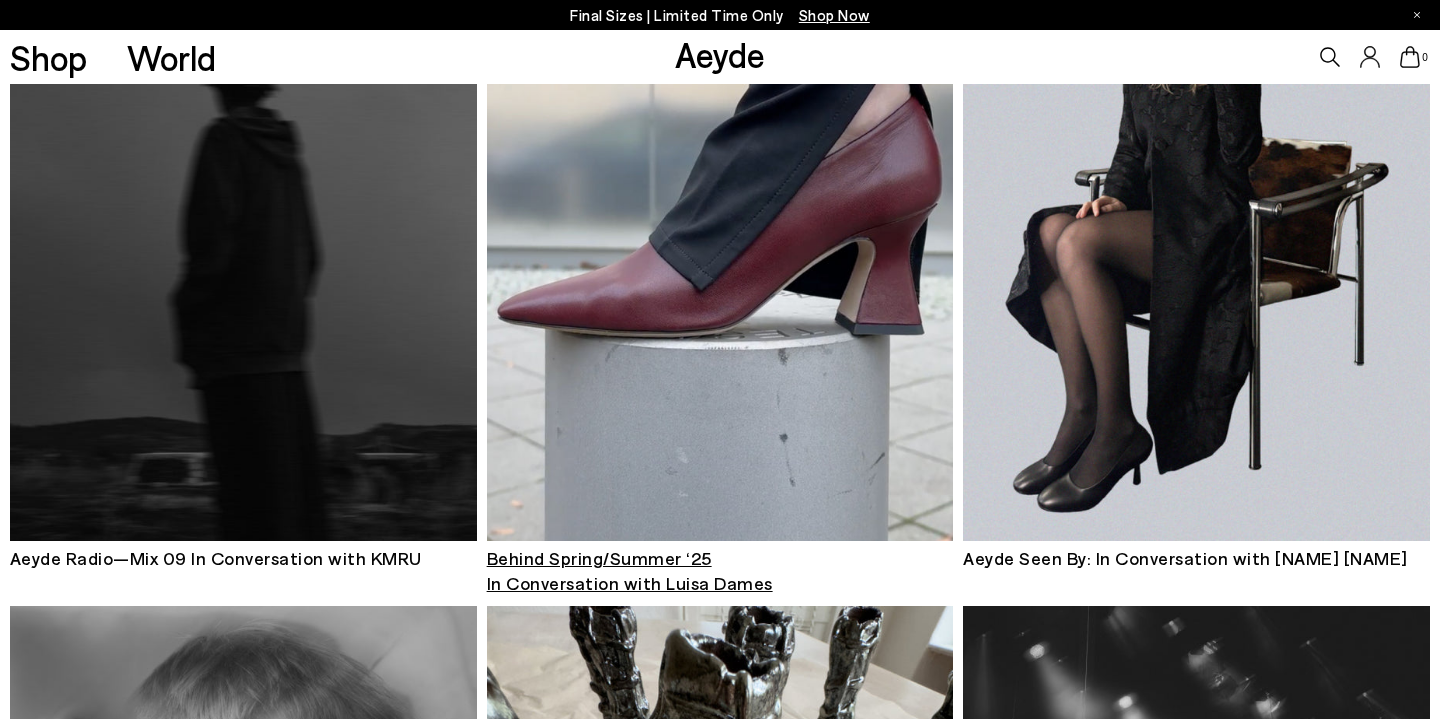 click at bounding box center [720, 228] 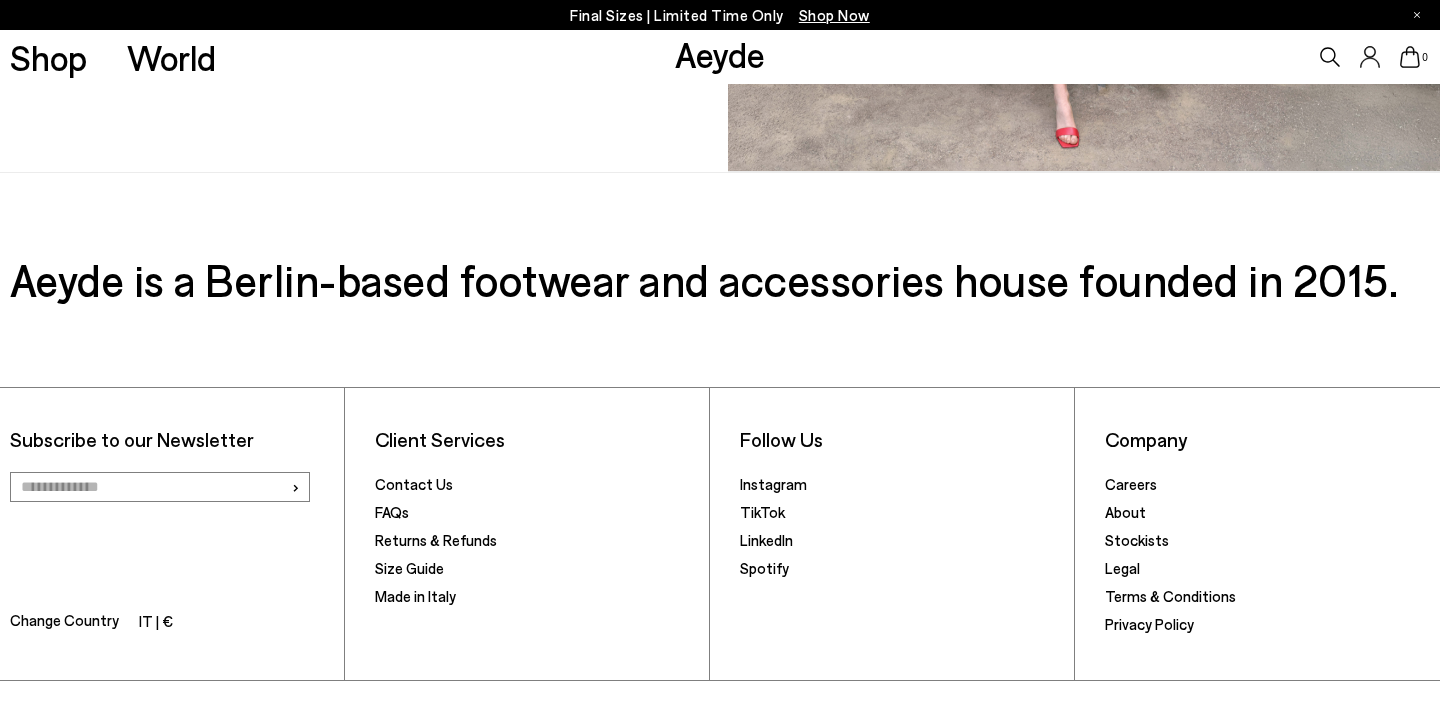 scroll, scrollTop: 6153, scrollLeft: 0, axis: vertical 